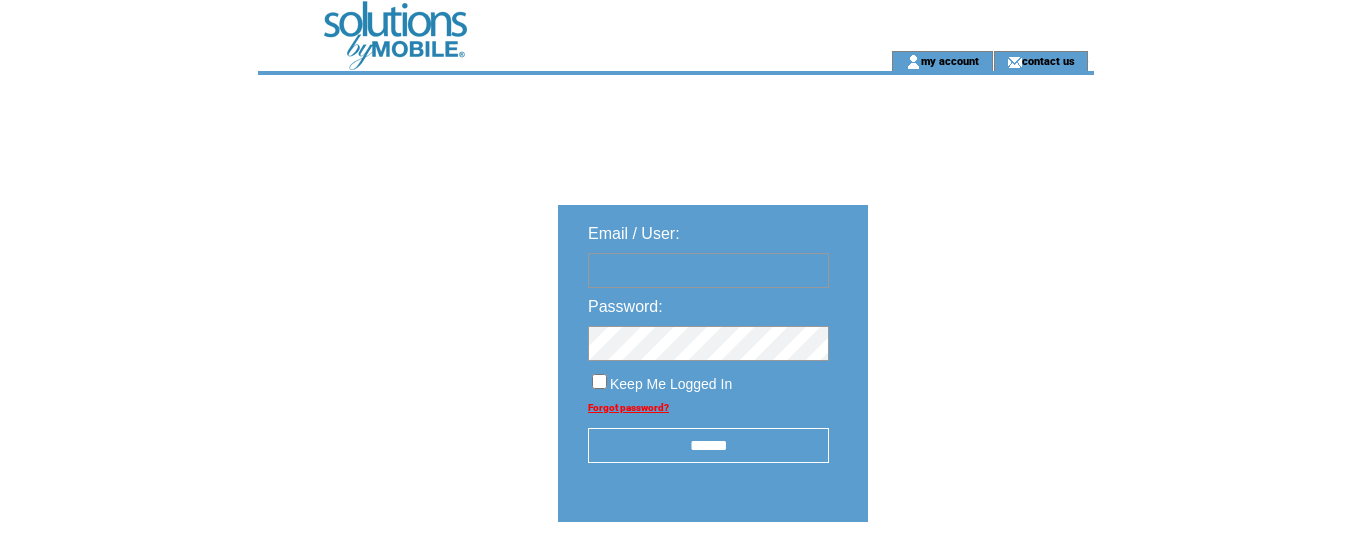 scroll, scrollTop: 0, scrollLeft: 0, axis: both 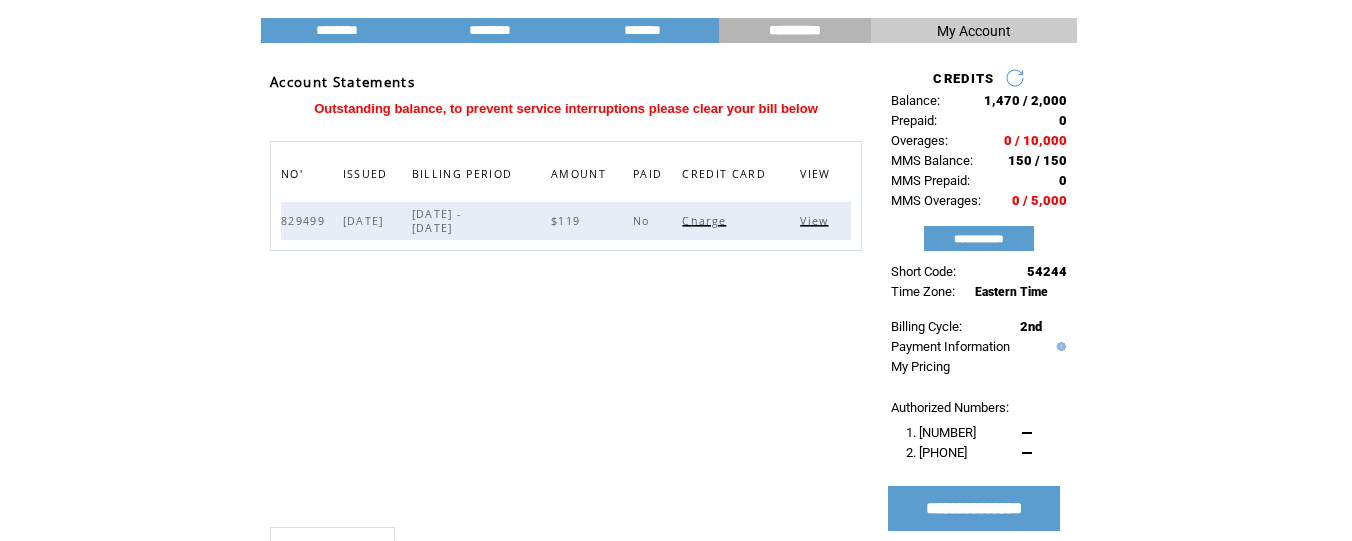 click on "My Account" at bounding box center (974, 31) 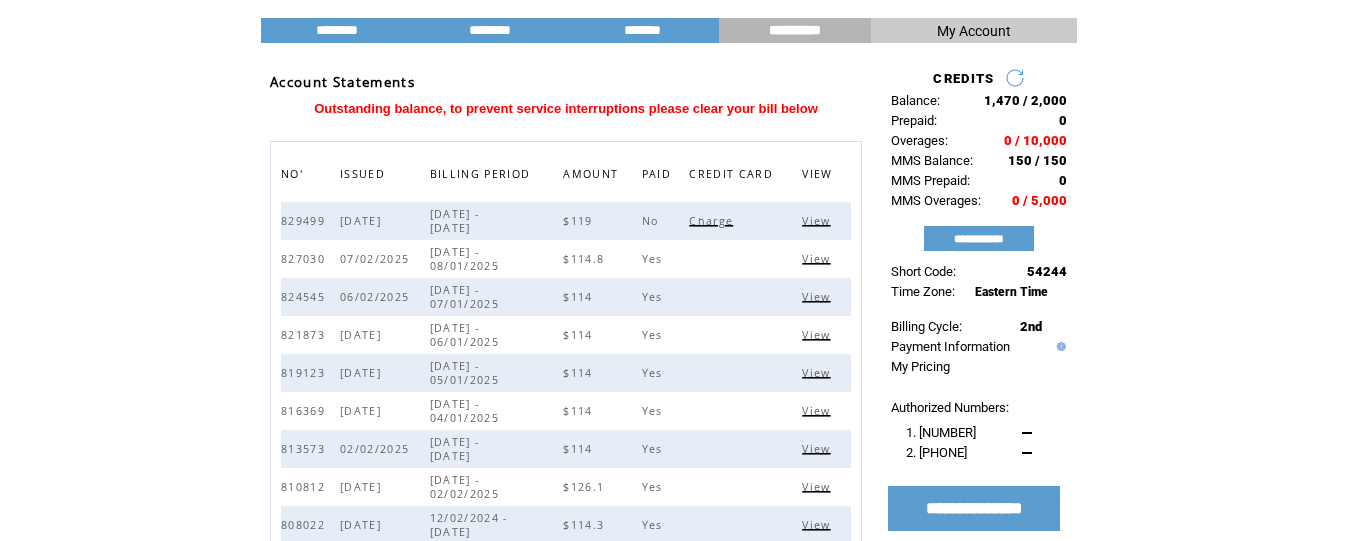 click on "Outstanding balance, to prevent service interruptions please clear your bill below" at bounding box center [566, 108] 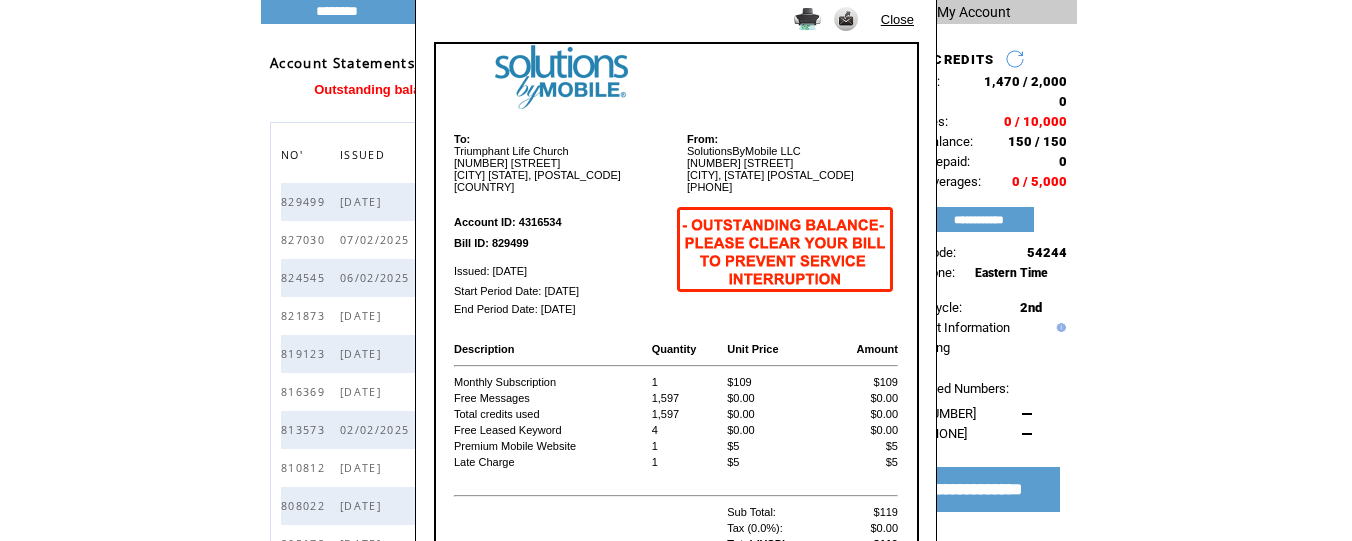 click at bounding box center [785, 249] 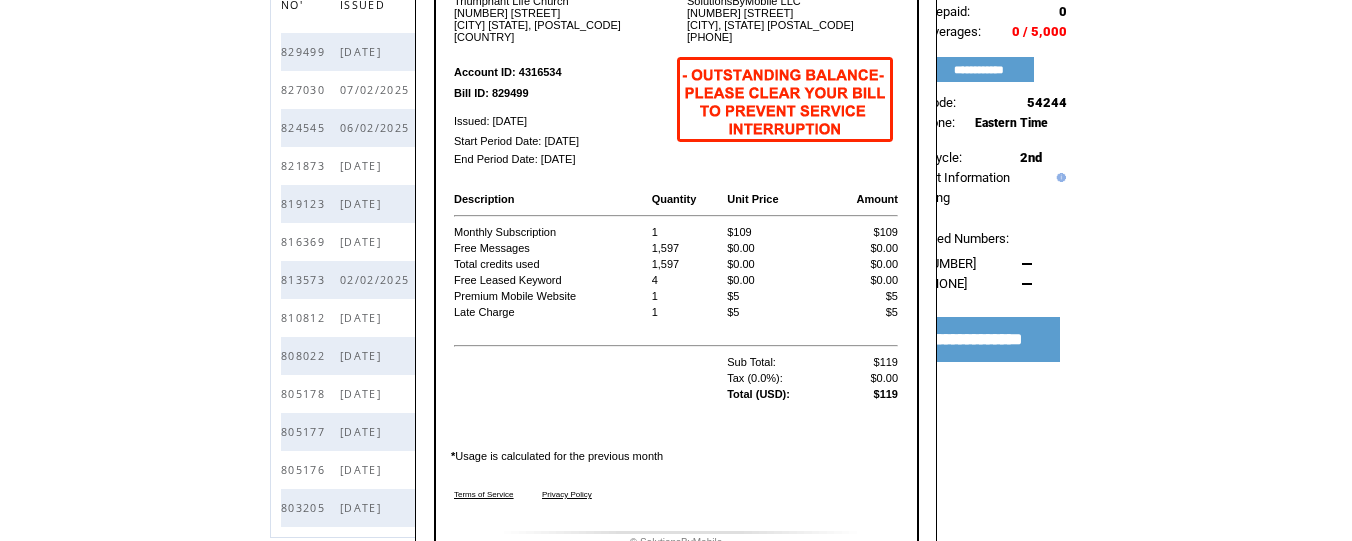 scroll, scrollTop: 232, scrollLeft: 0, axis: vertical 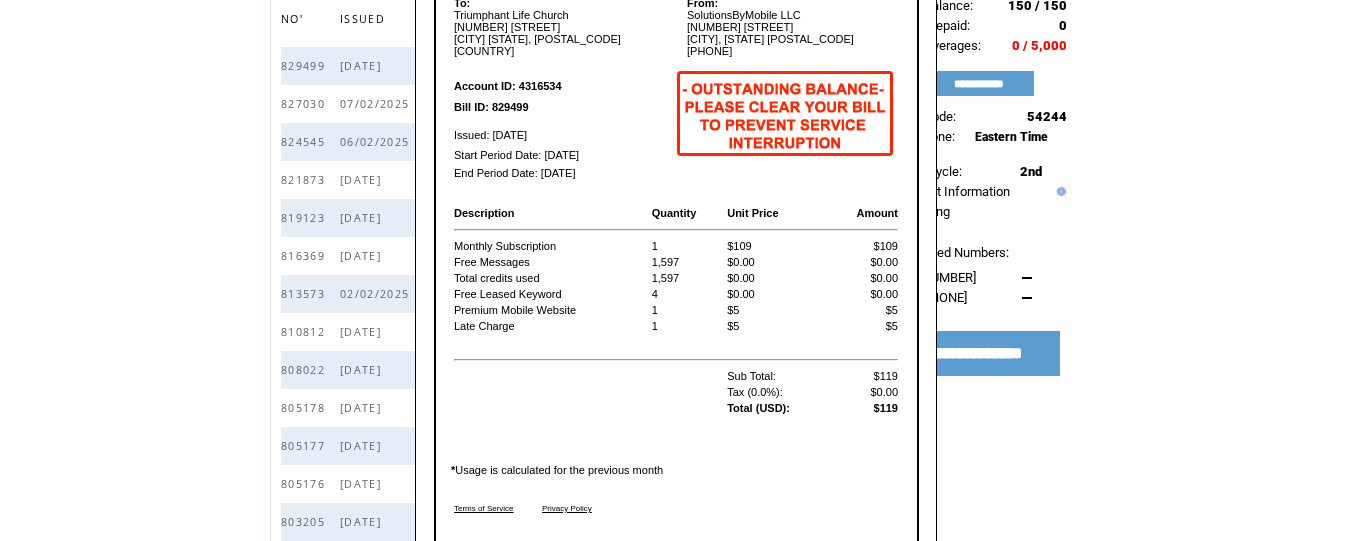 click at bounding box center [785, 113] 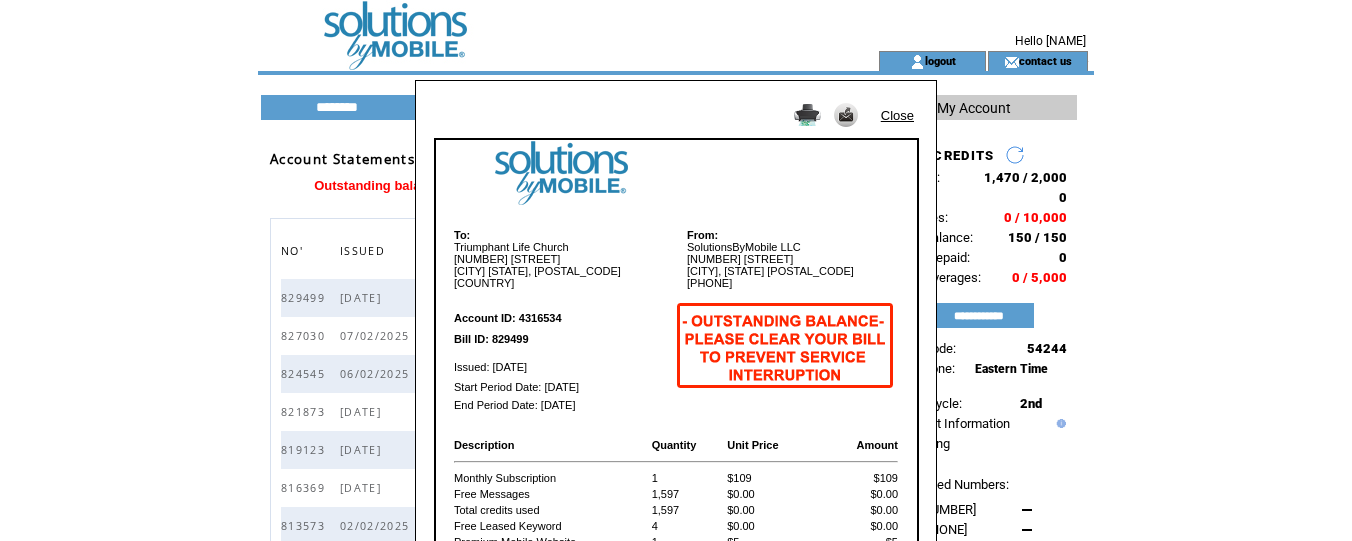 scroll, scrollTop: 0, scrollLeft: 0, axis: both 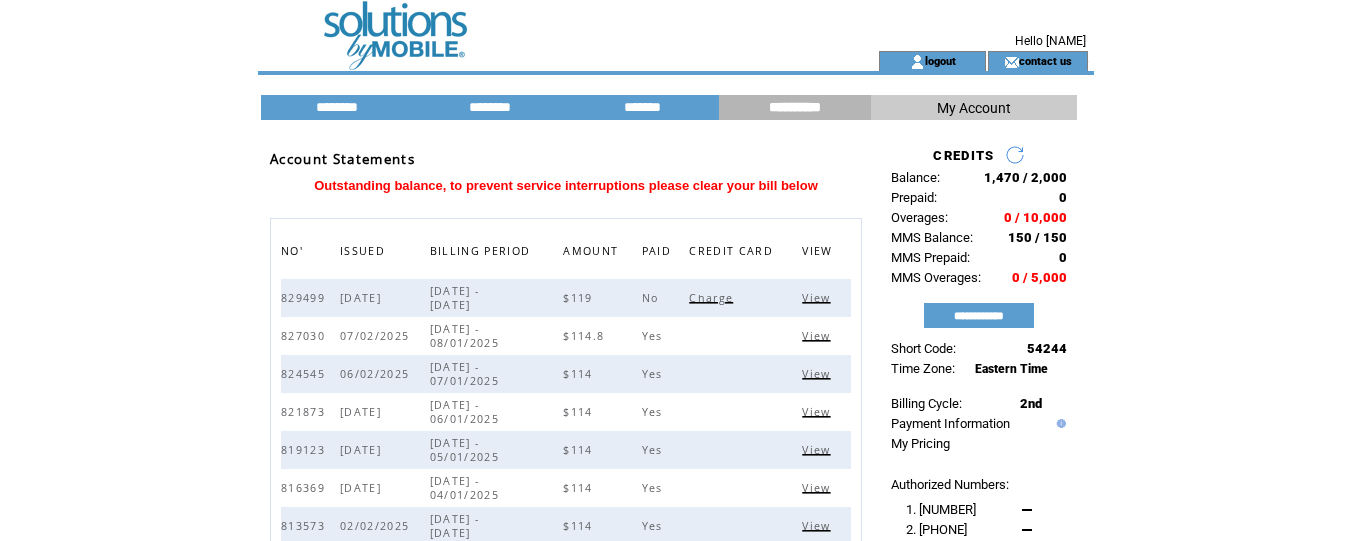 click on "Charge" at bounding box center [713, 298] 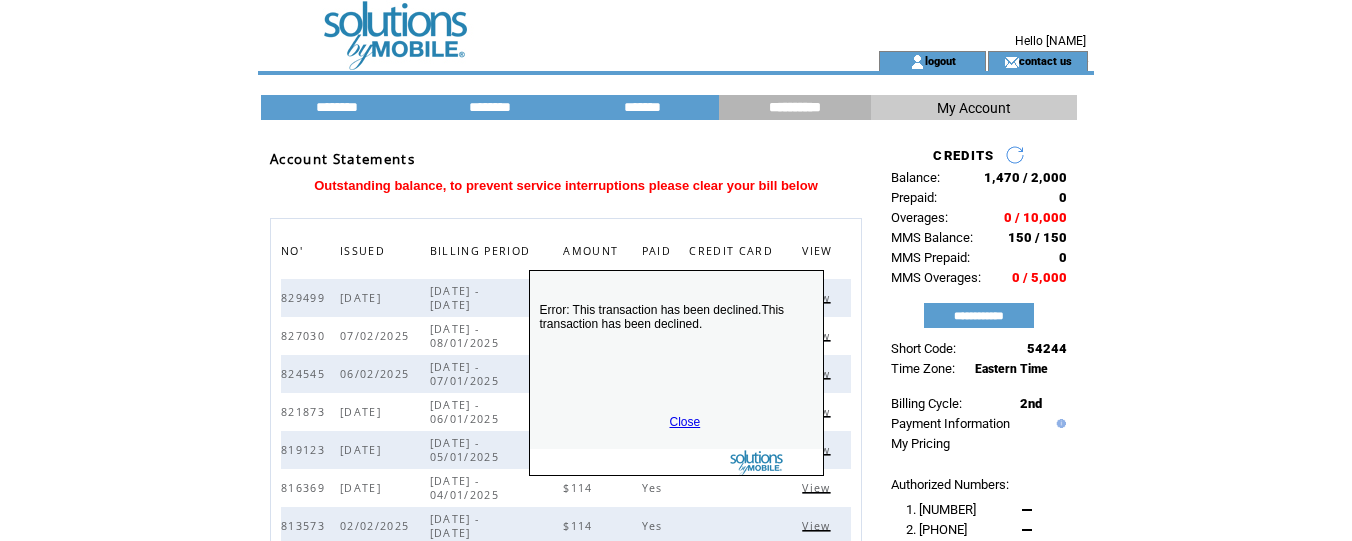 click on "Close" at bounding box center [685, 422] 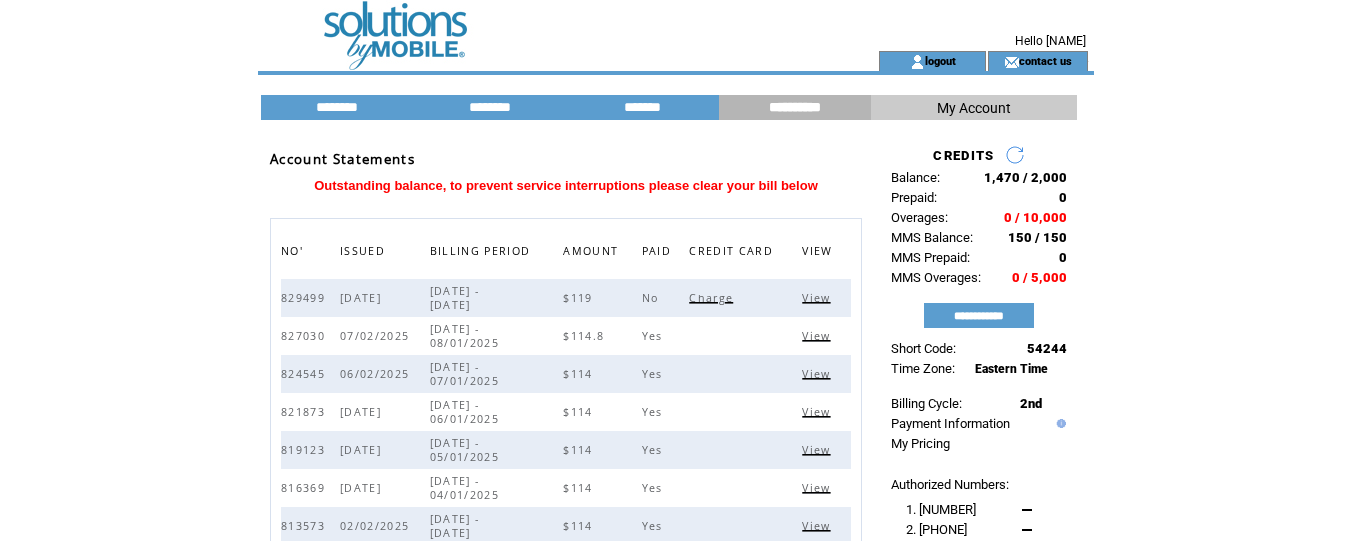 click on "My Account" at bounding box center [974, 108] 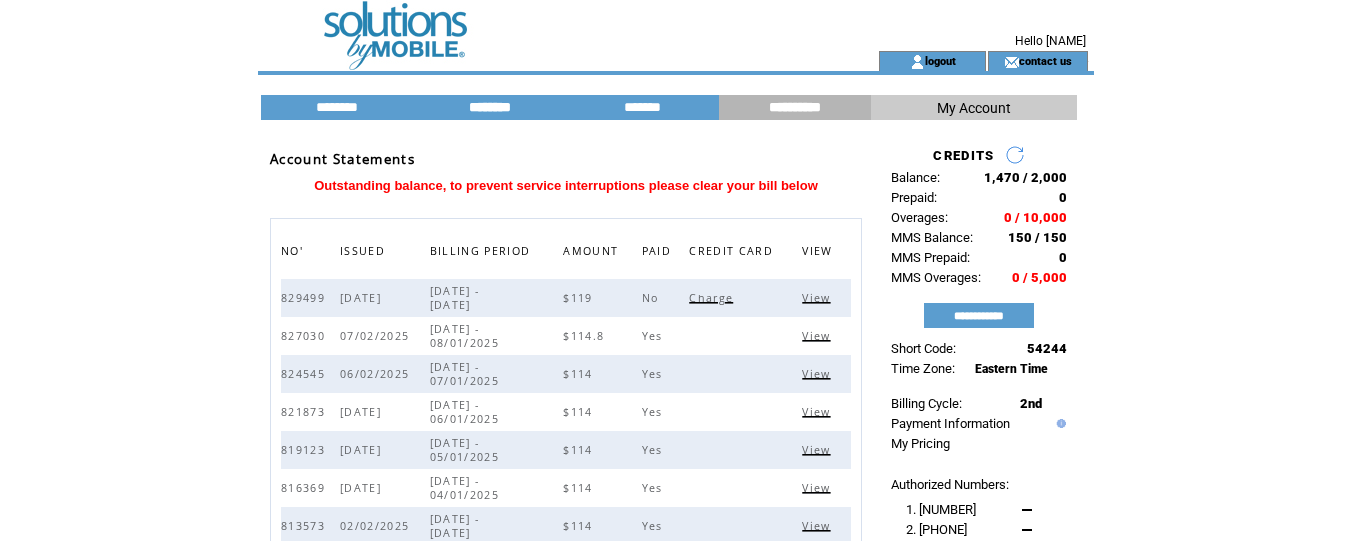 click on "********" at bounding box center [490, 107] 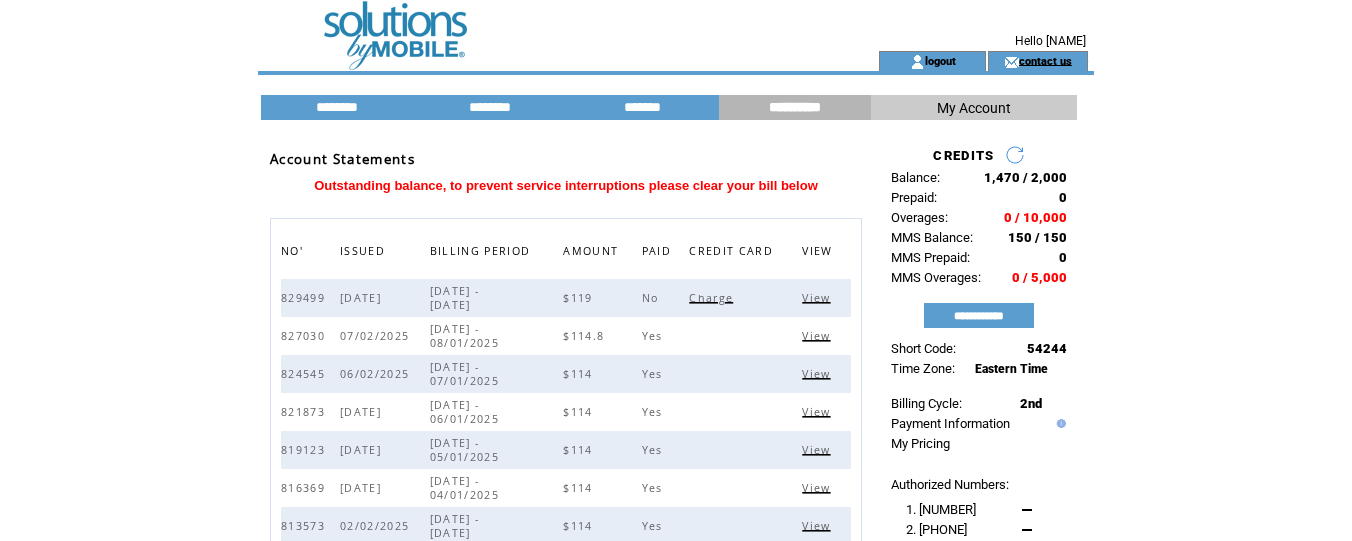 click on "contact us" at bounding box center (1045, 60) 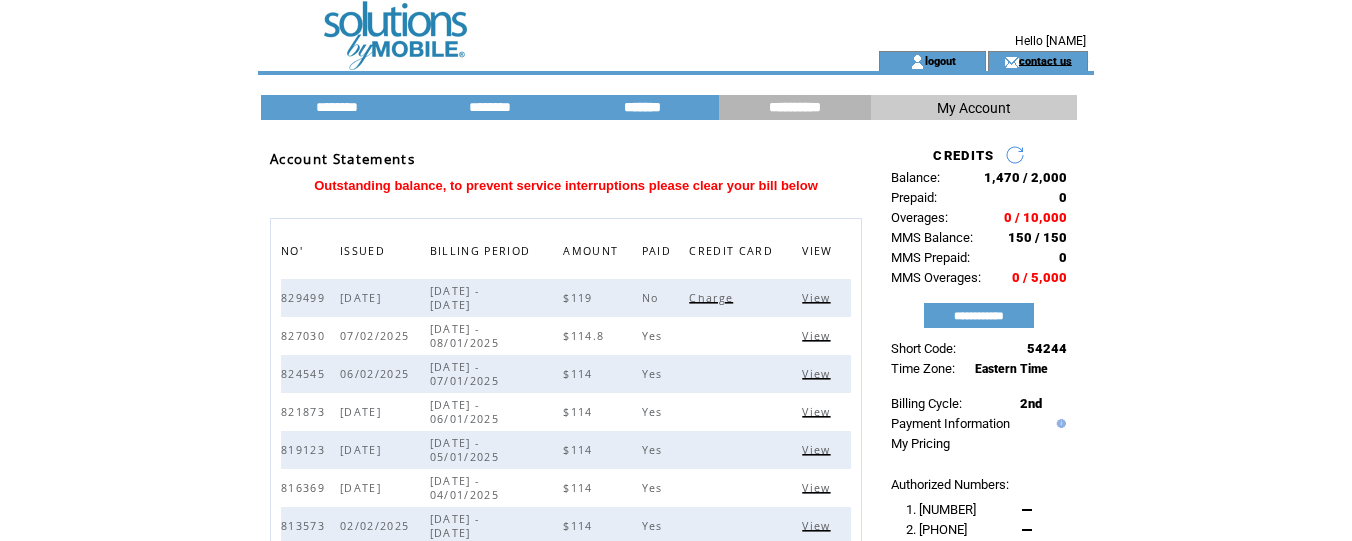 click on "*******" at bounding box center (642, 107) 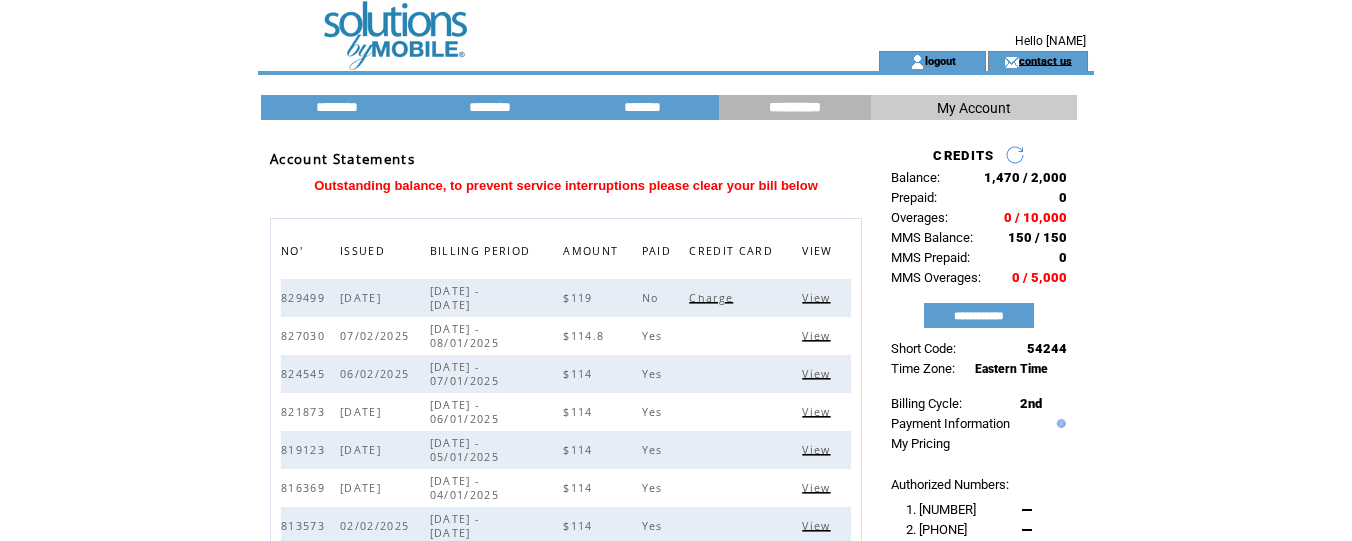 click at bounding box center (669, 125) 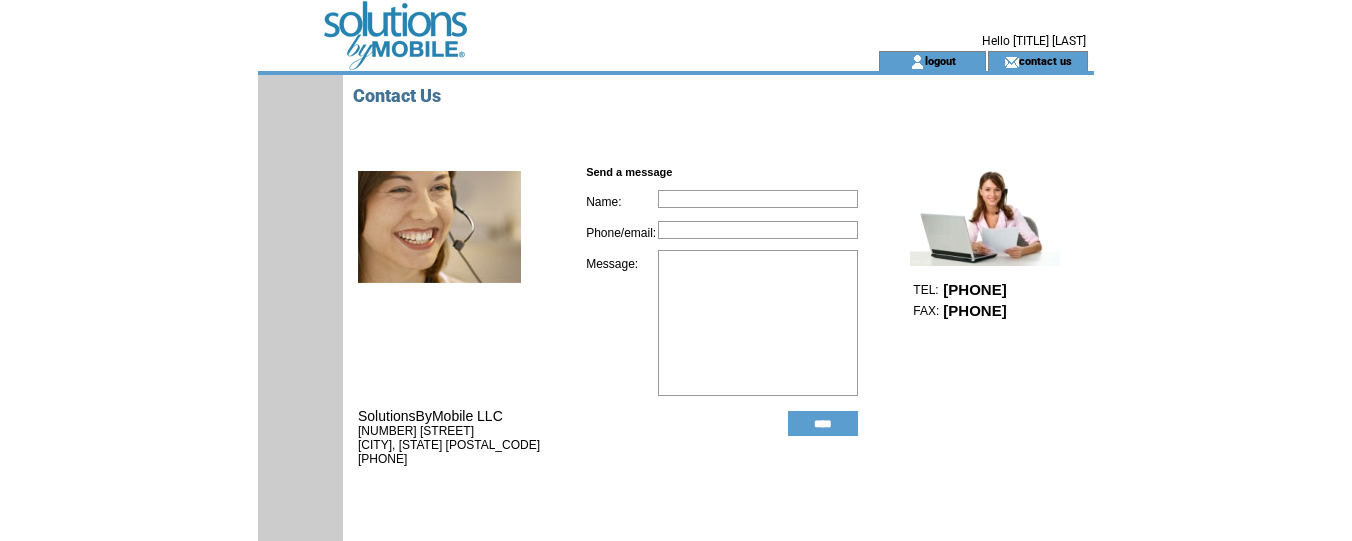 scroll, scrollTop: 0, scrollLeft: 0, axis: both 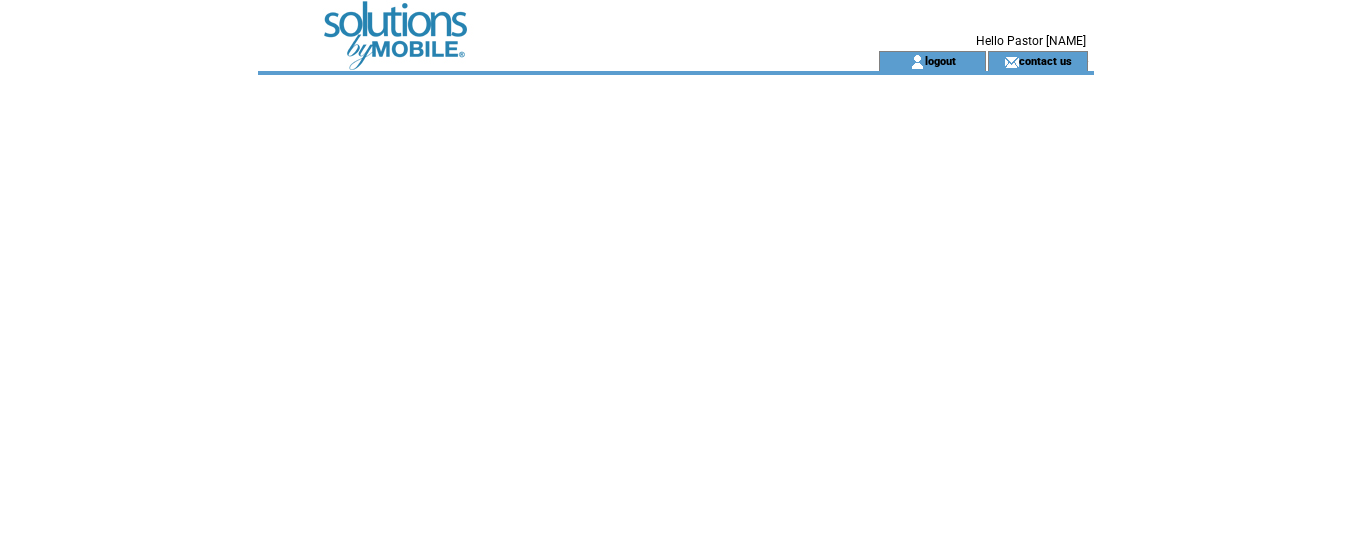 click at bounding box center [532, 25] 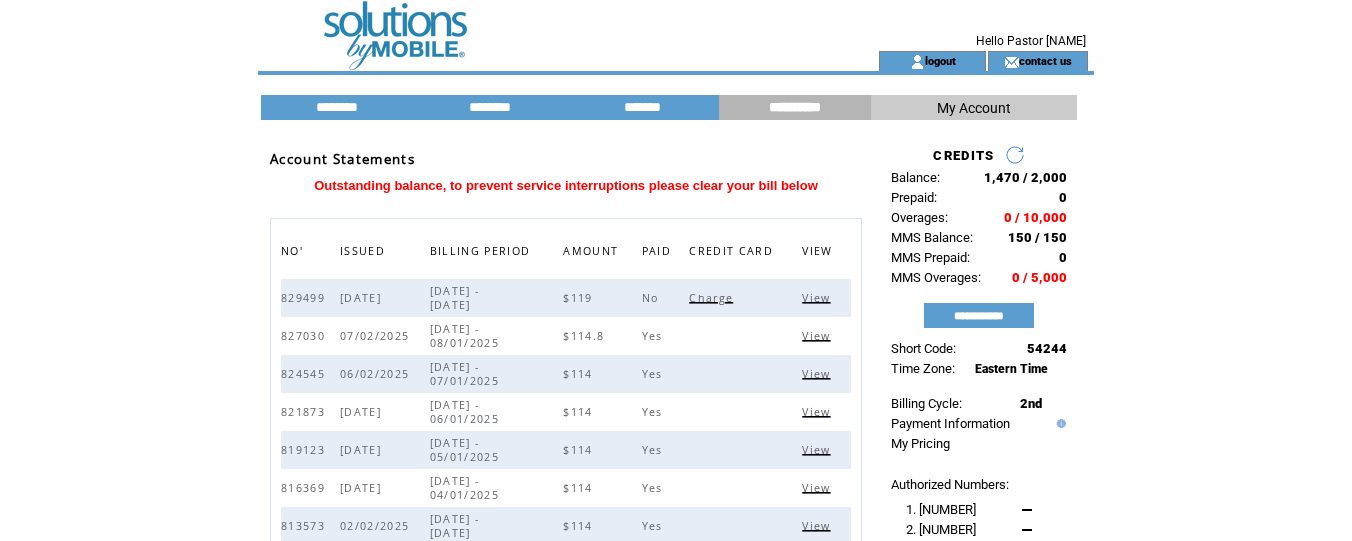 scroll, scrollTop: 0, scrollLeft: 0, axis: both 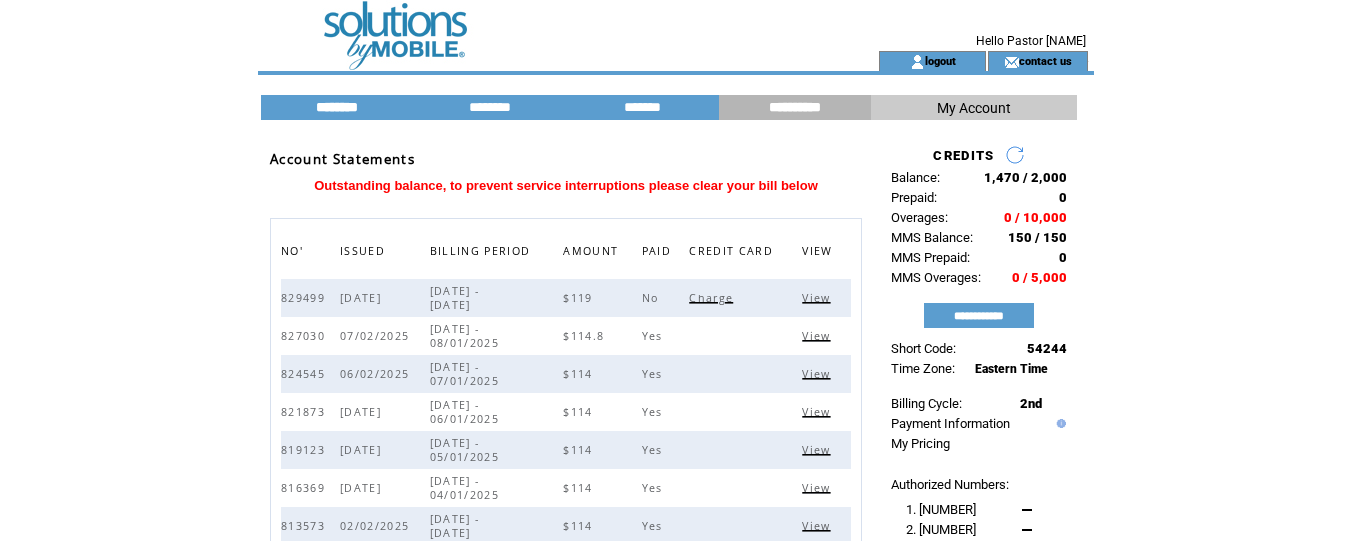 click on "********" at bounding box center [337, 107] 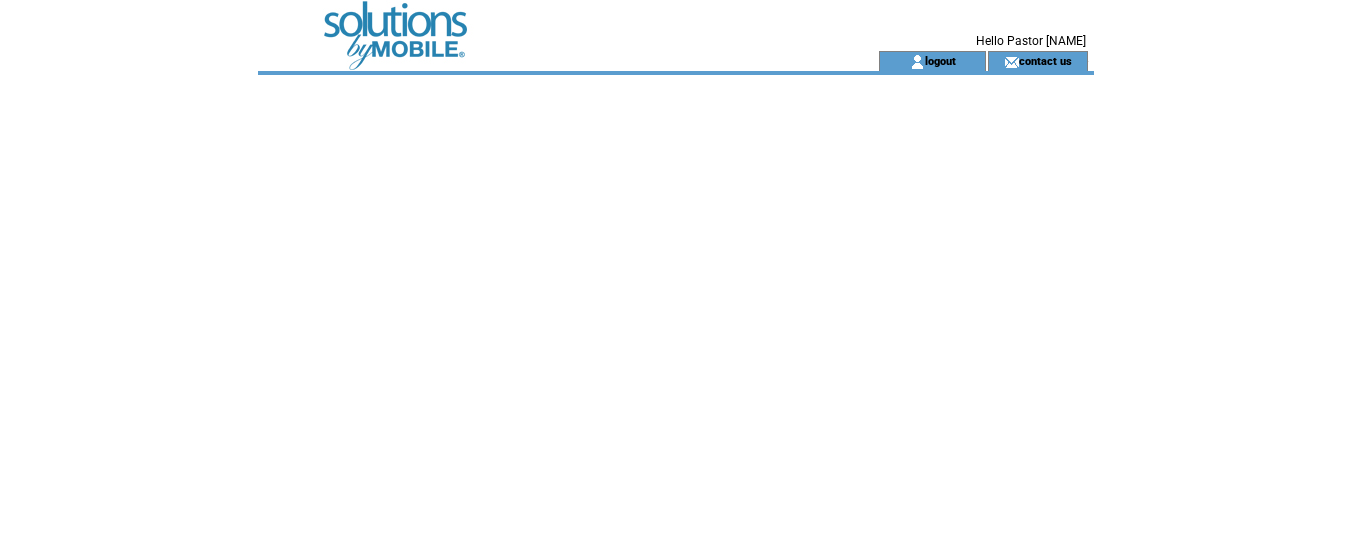 scroll, scrollTop: 0, scrollLeft: 0, axis: both 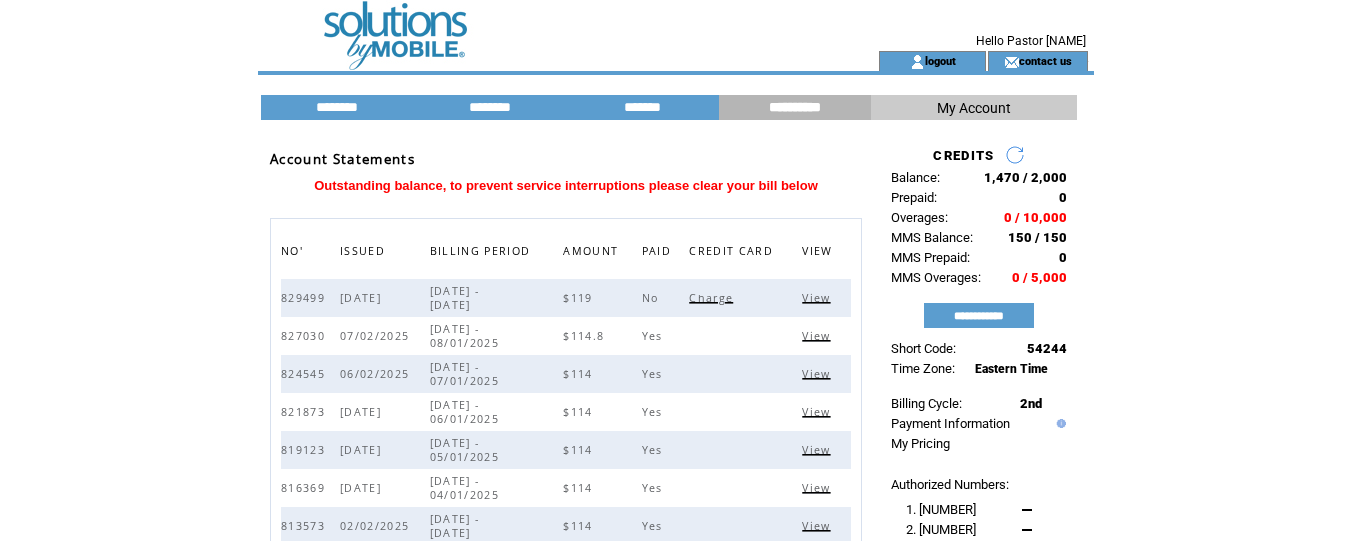 click on "********" at bounding box center (337, 107) 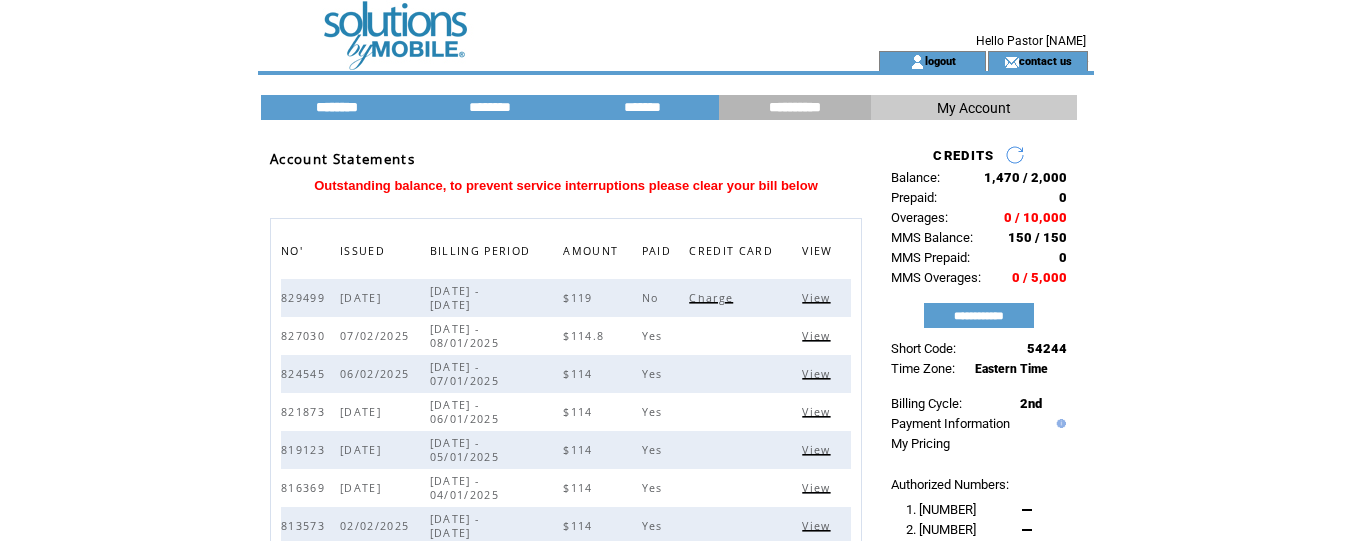 click on "********" at bounding box center [337, 107] 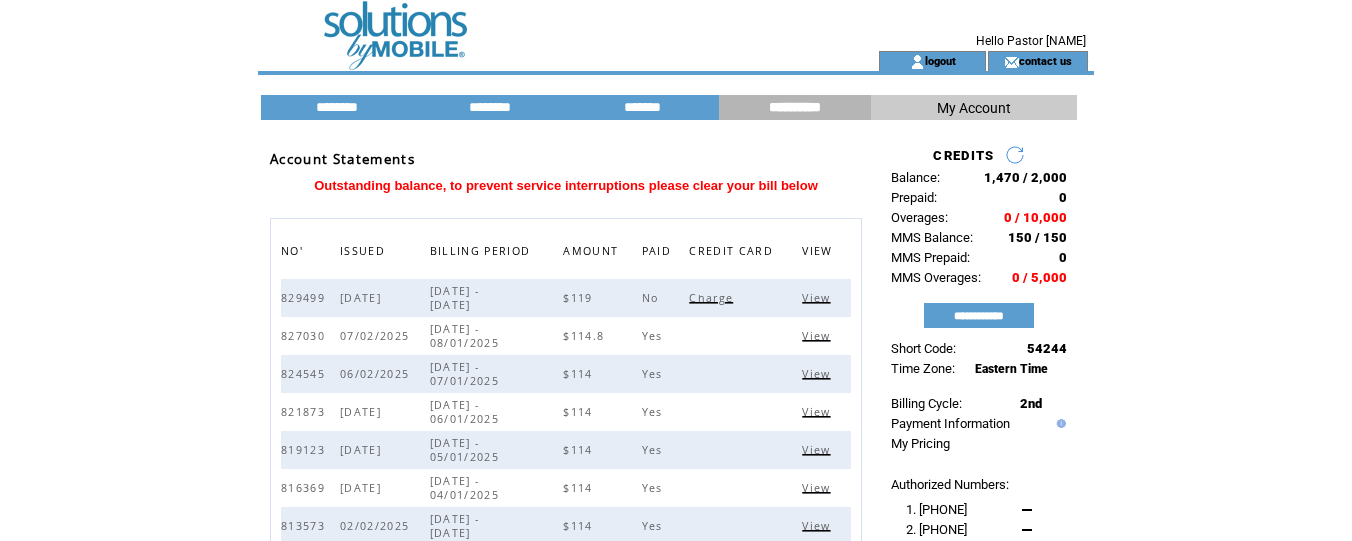 scroll, scrollTop: 0, scrollLeft: 0, axis: both 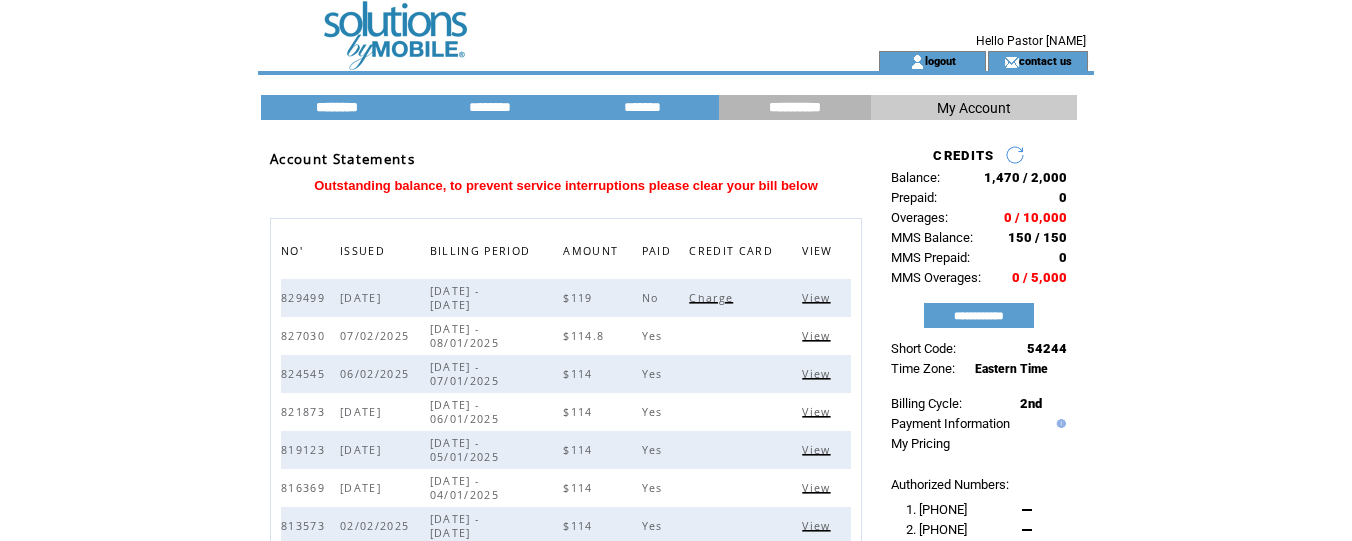 click on "********" at bounding box center [337, 107] 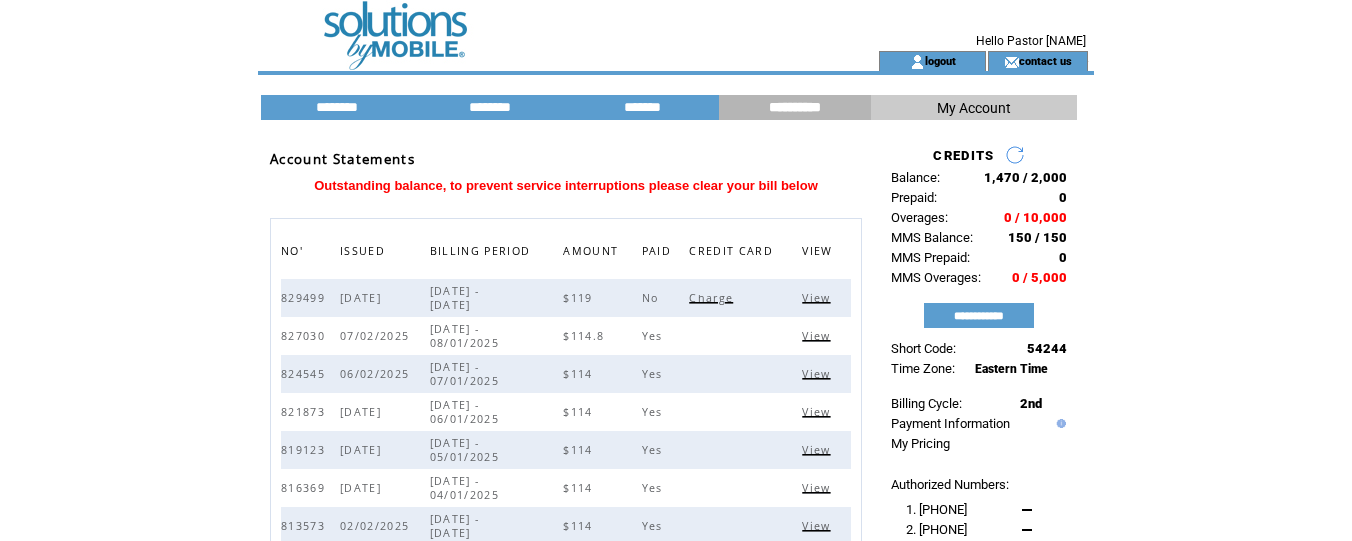 click on "**********" at bounding box center [795, 107] 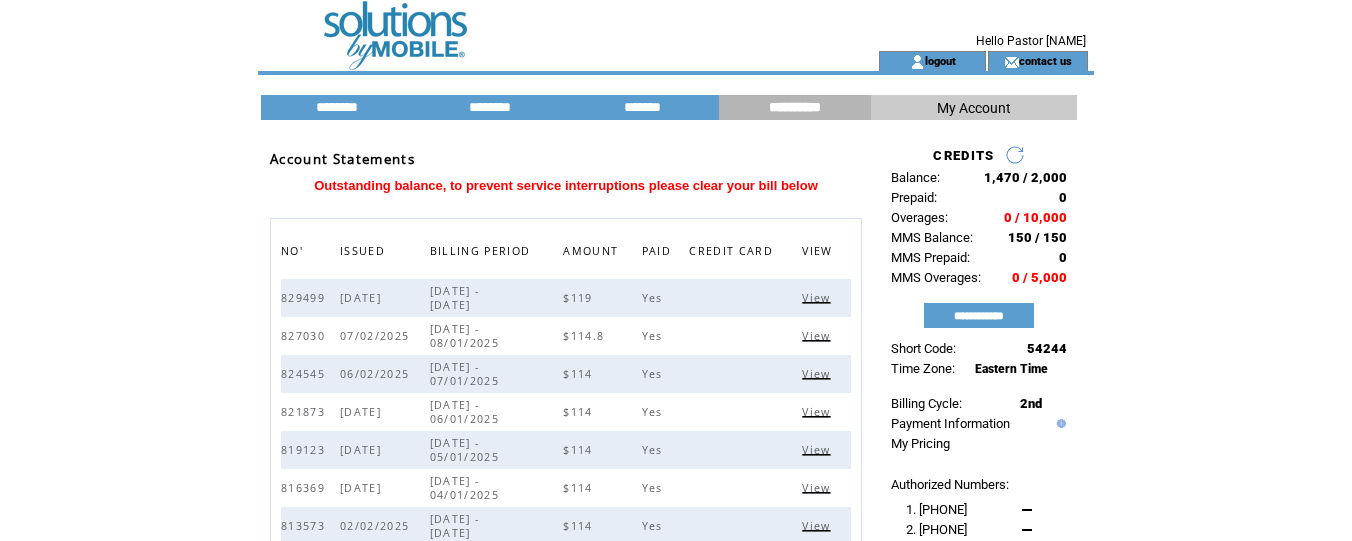 click on "My Account" at bounding box center (974, 108) 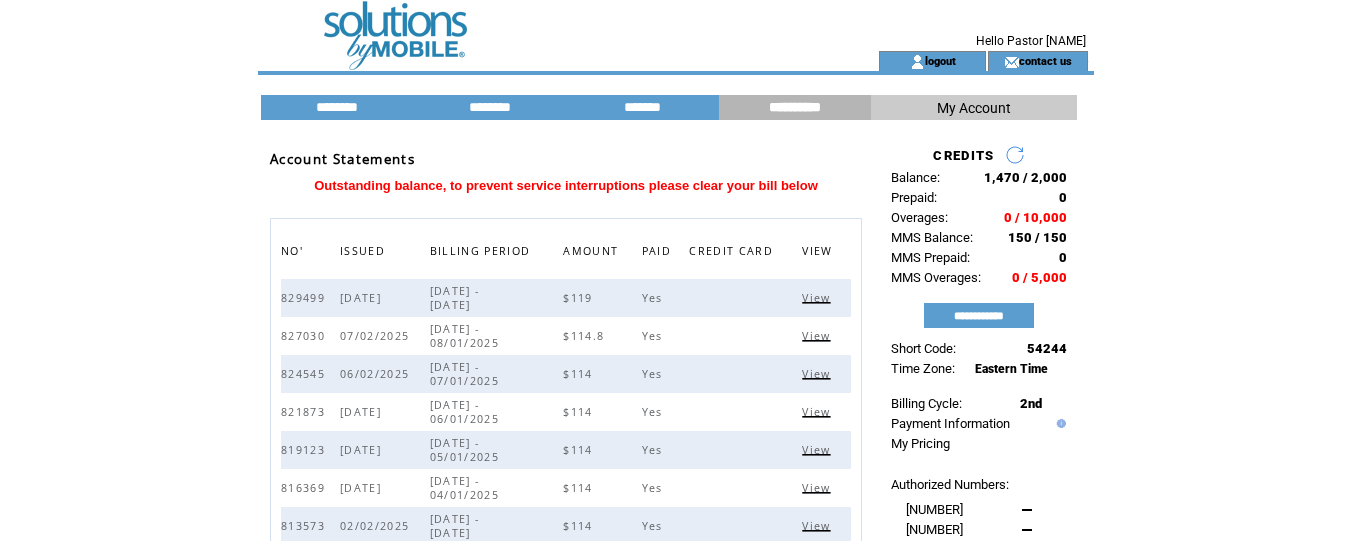scroll, scrollTop: 0, scrollLeft: 0, axis: both 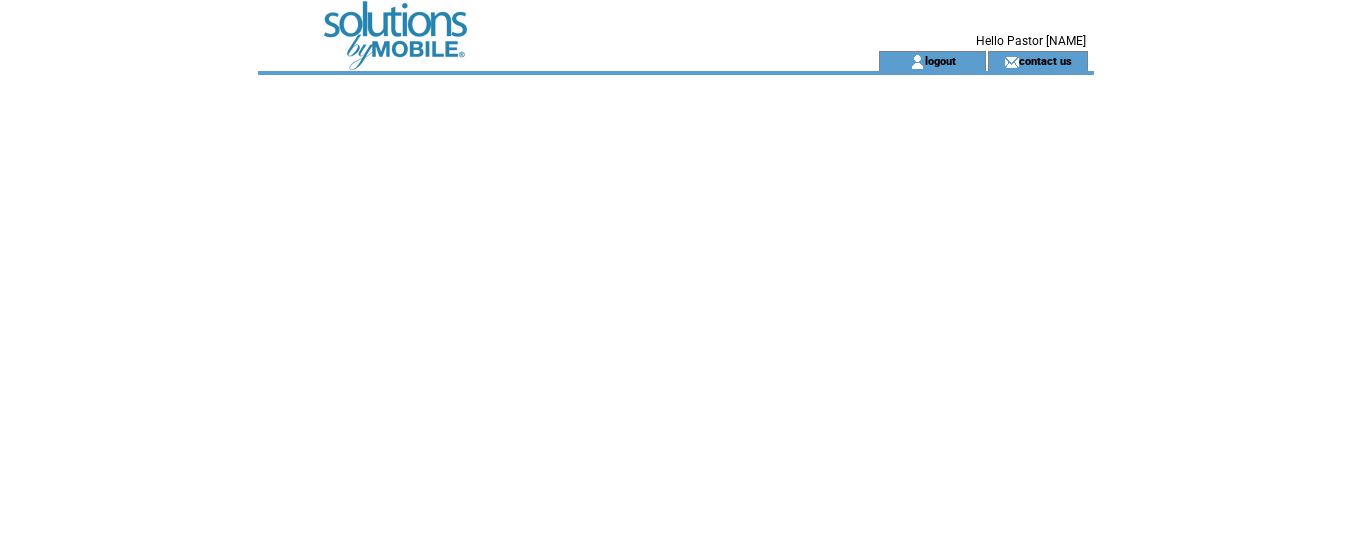 click at bounding box center (532, 25) 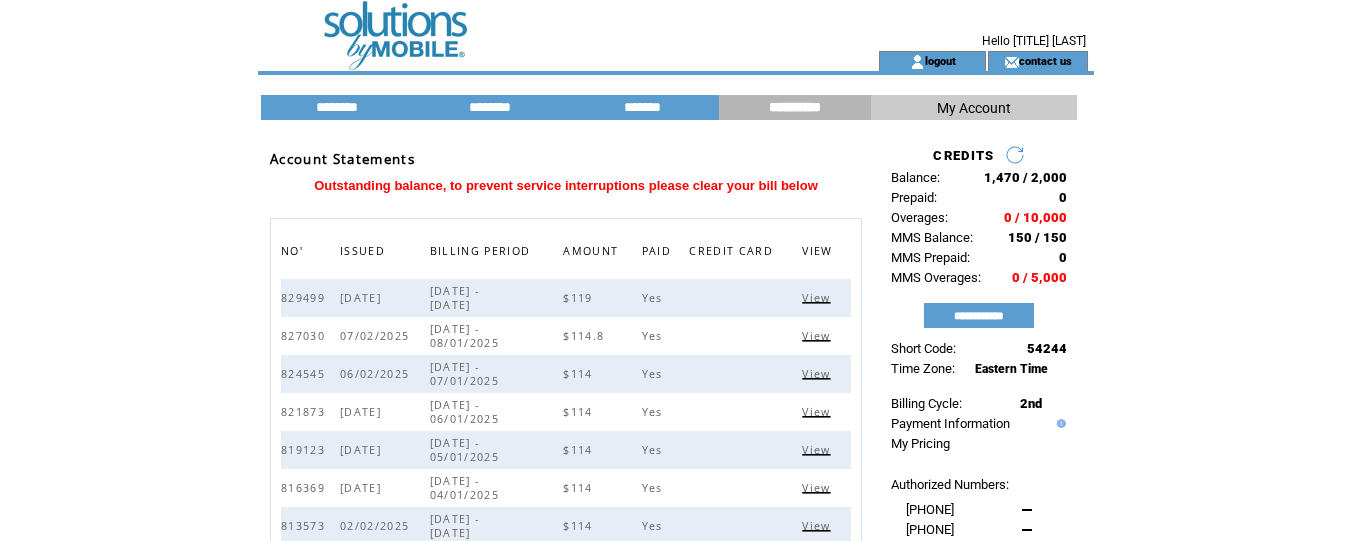 scroll, scrollTop: 0, scrollLeft: 0, axis: both 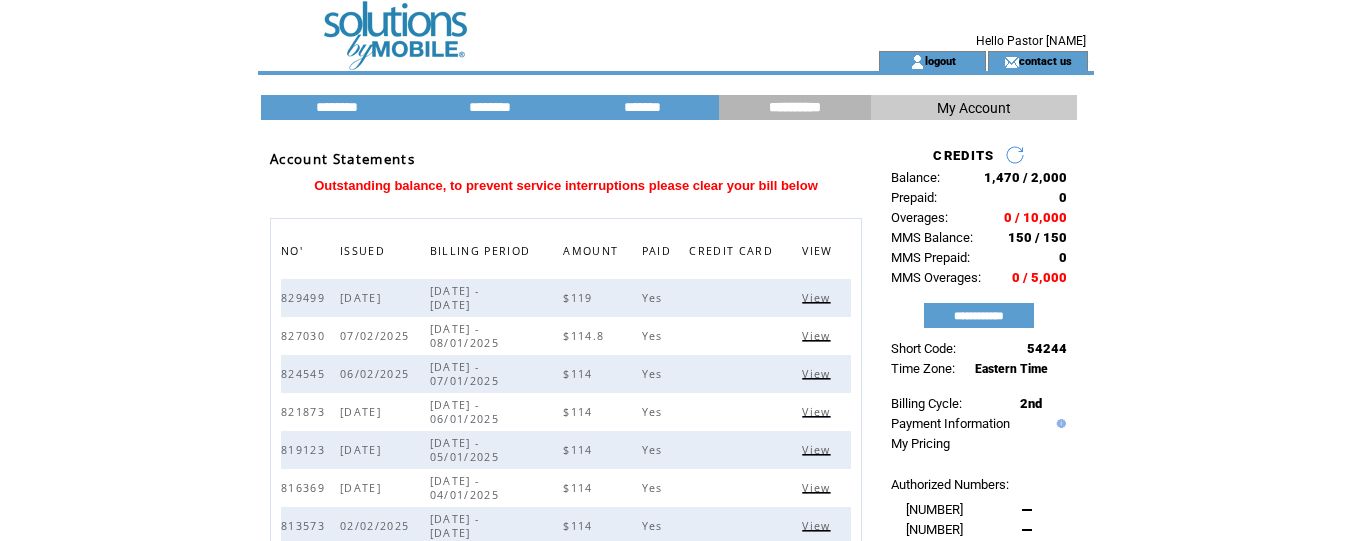 click at bounding box center [532, 25] 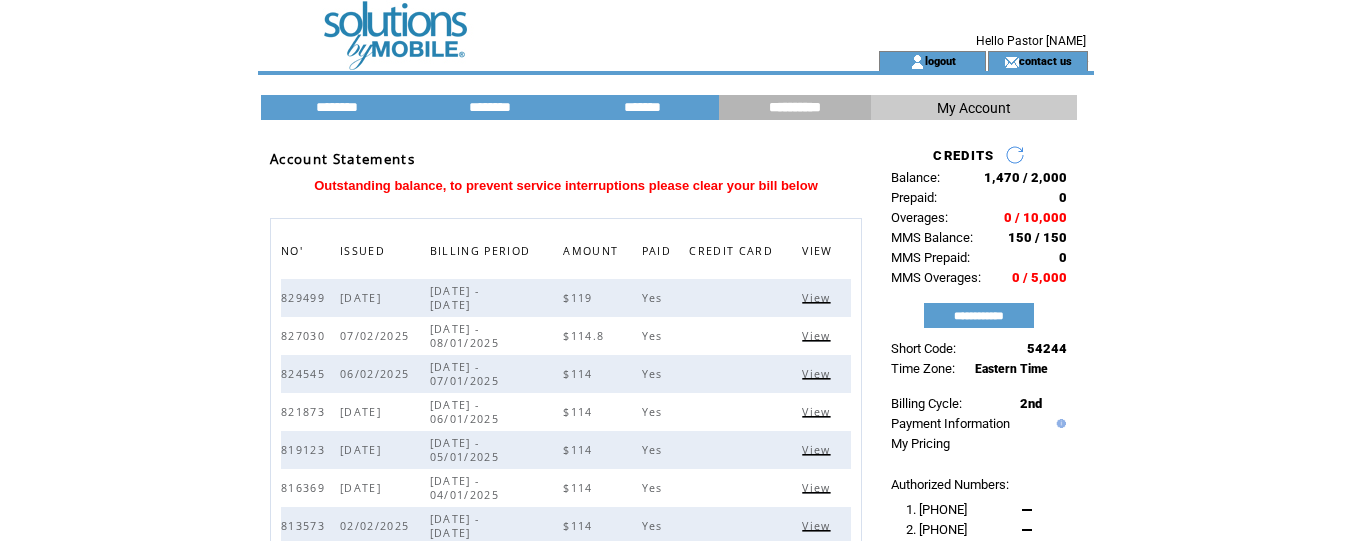 scroll, scrollTop: 0, scrollLeft: 0, axis: both 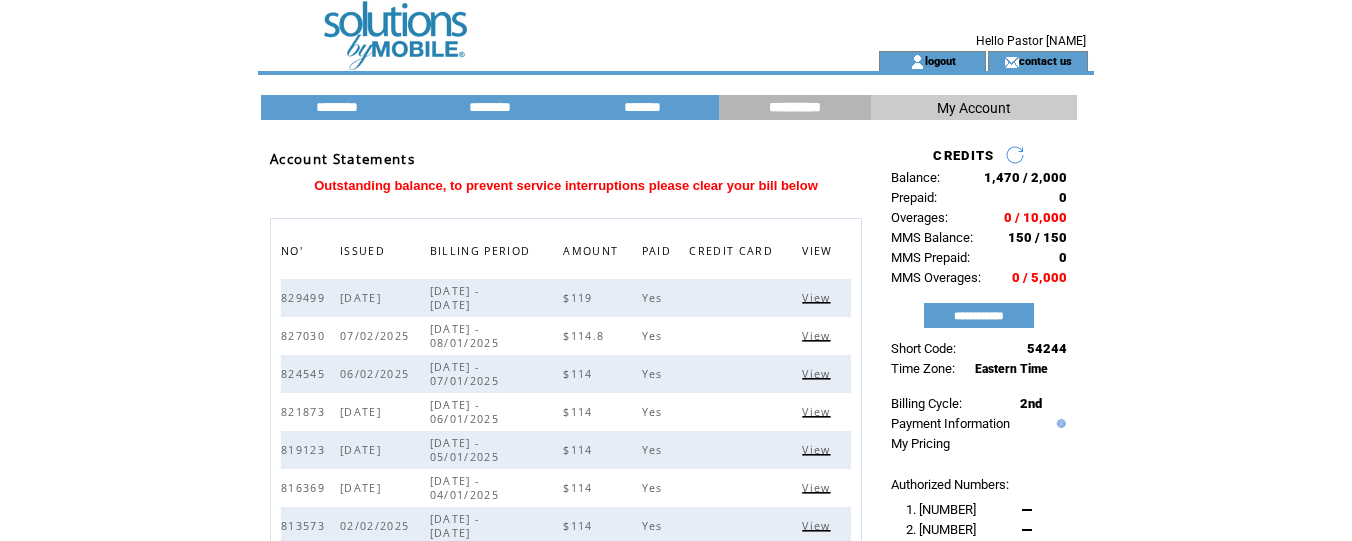 click on "logout" at bounding box center [940, 60] 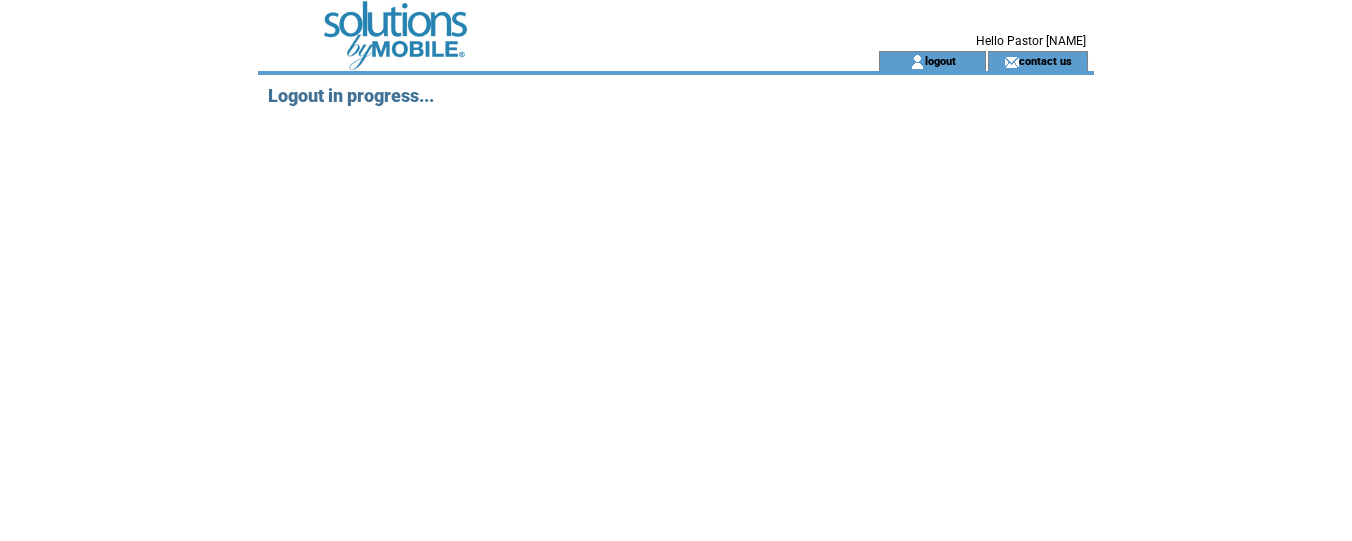 scroll, scrollTop: 0, scrollLeft: 0, axis: both 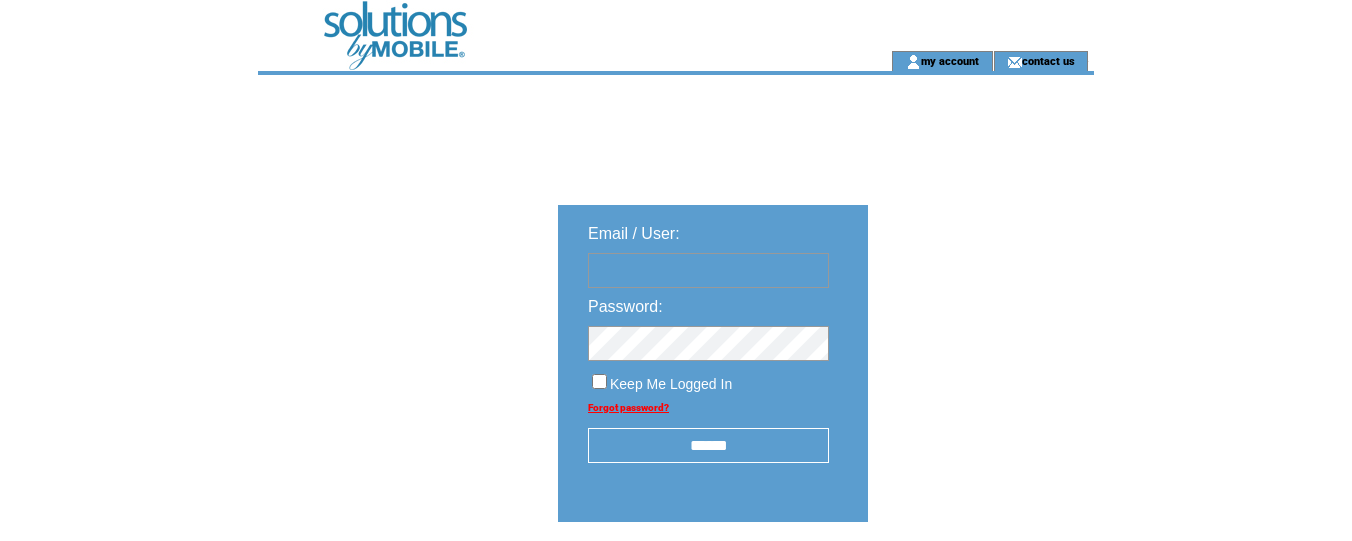 type on "**********" 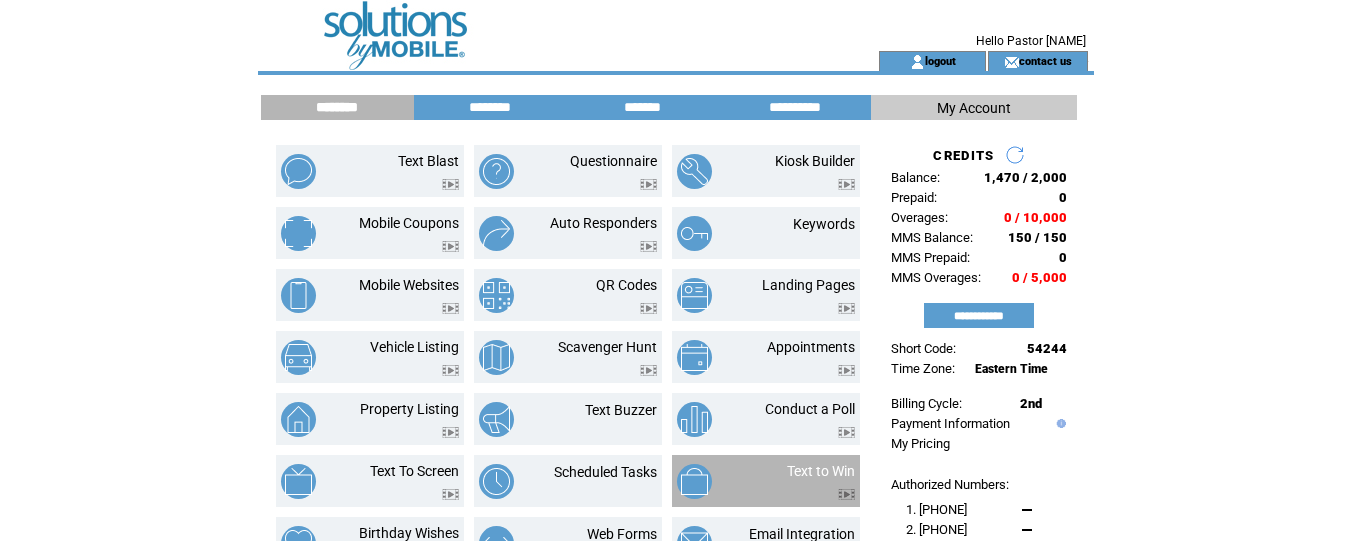 scroll, scrollTop: 0, scrollLeft: 0, axis: both 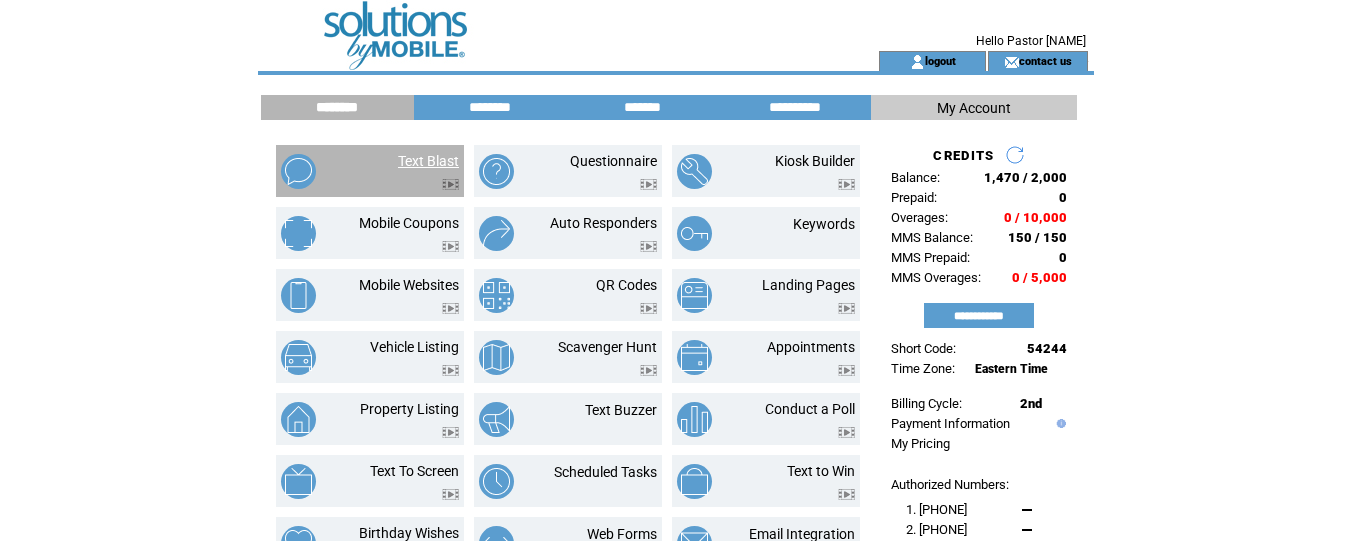 click on "Text Blast" at bounding box center [428, 161] 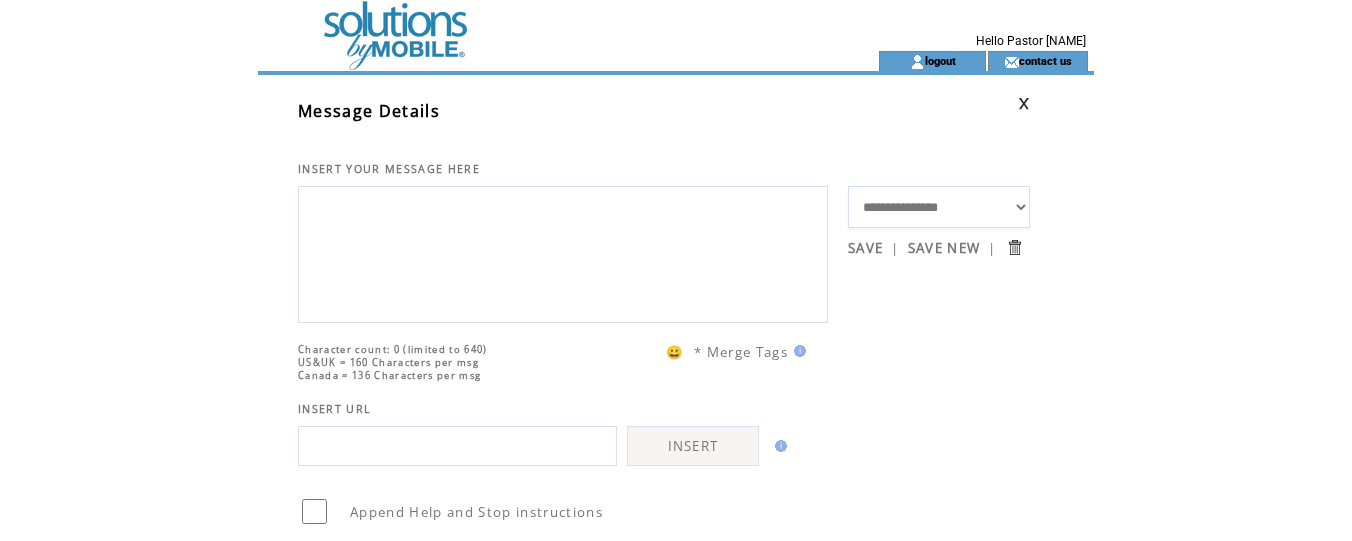 scroll, scrollTop: 0, scrollLeft: 0, axis: both 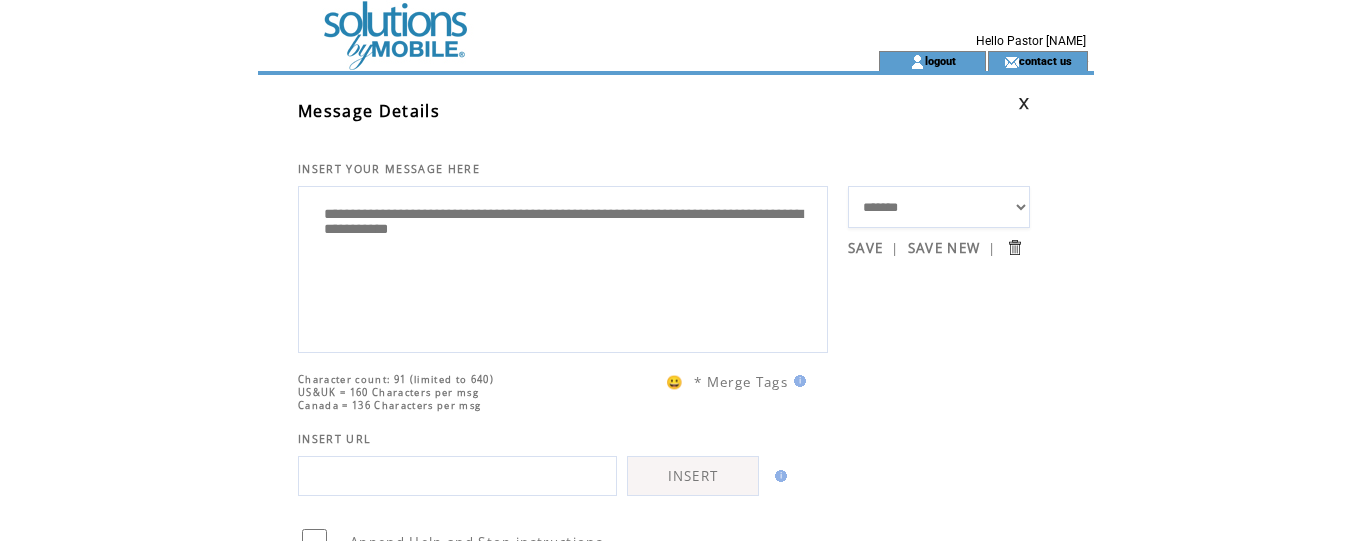 drag, startPoint x: 417, startPoint y: 218, endPoint x: 687, endPoint y: 231, distance: 270.31277 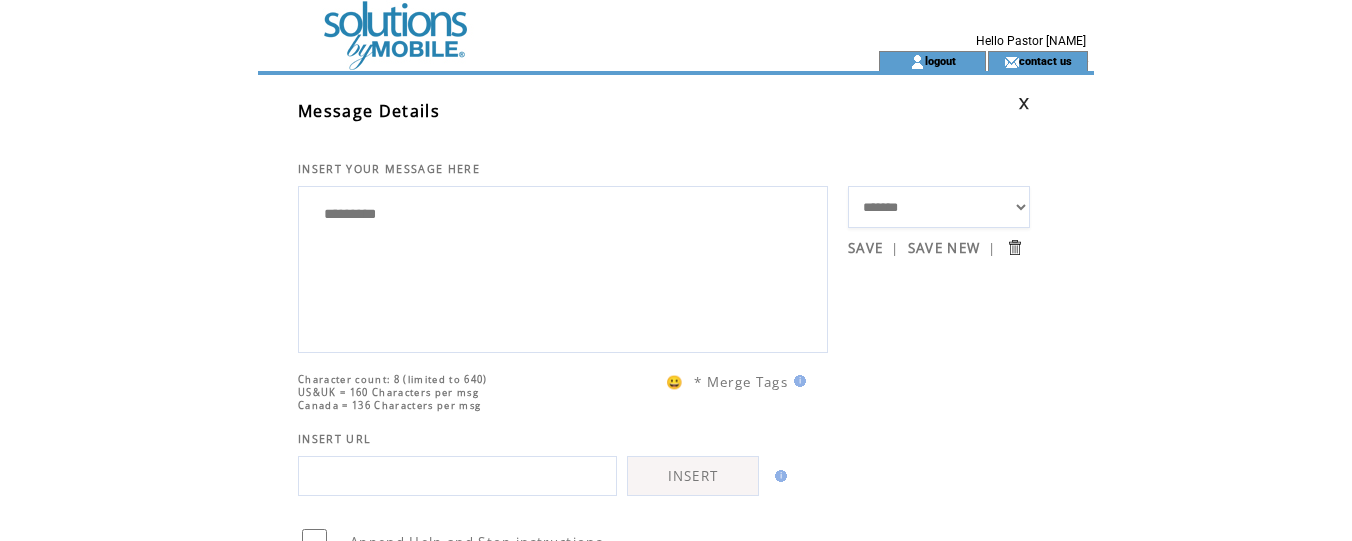 type on "********" 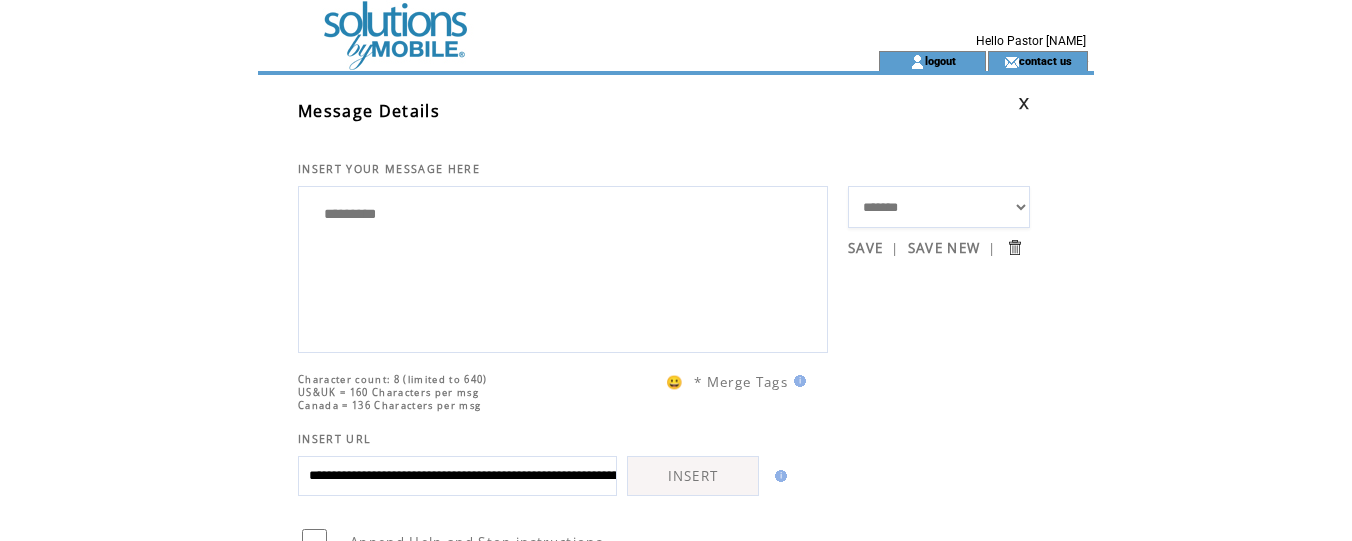 type on "**********" 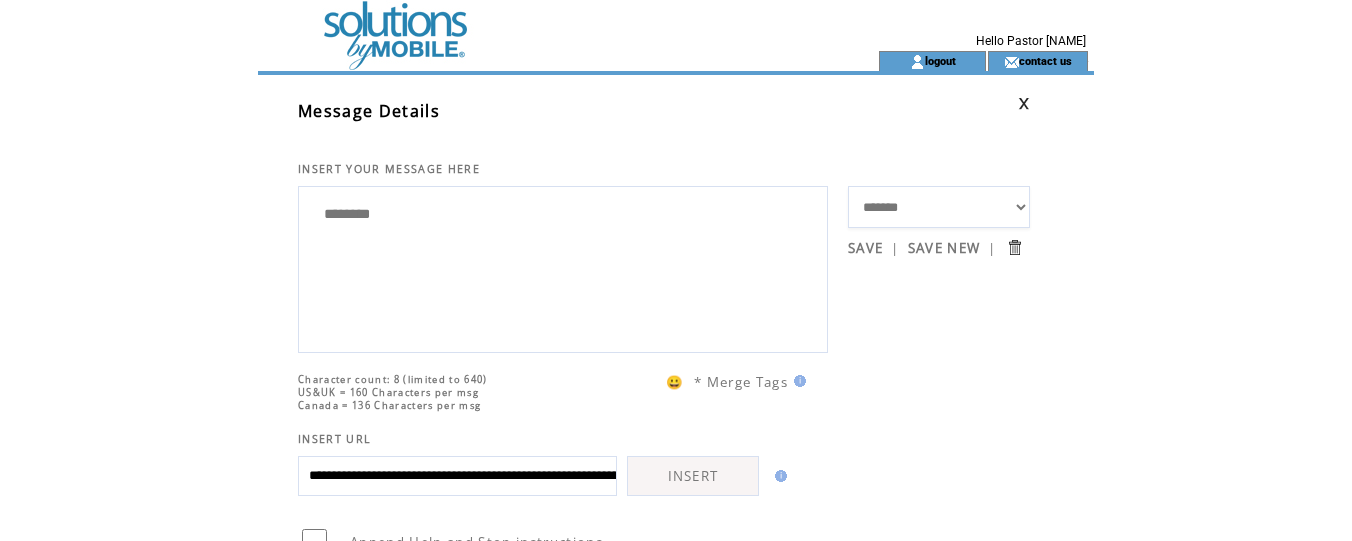scroll, scrollTop: 1, scrollLeft: 0, axis: vertical 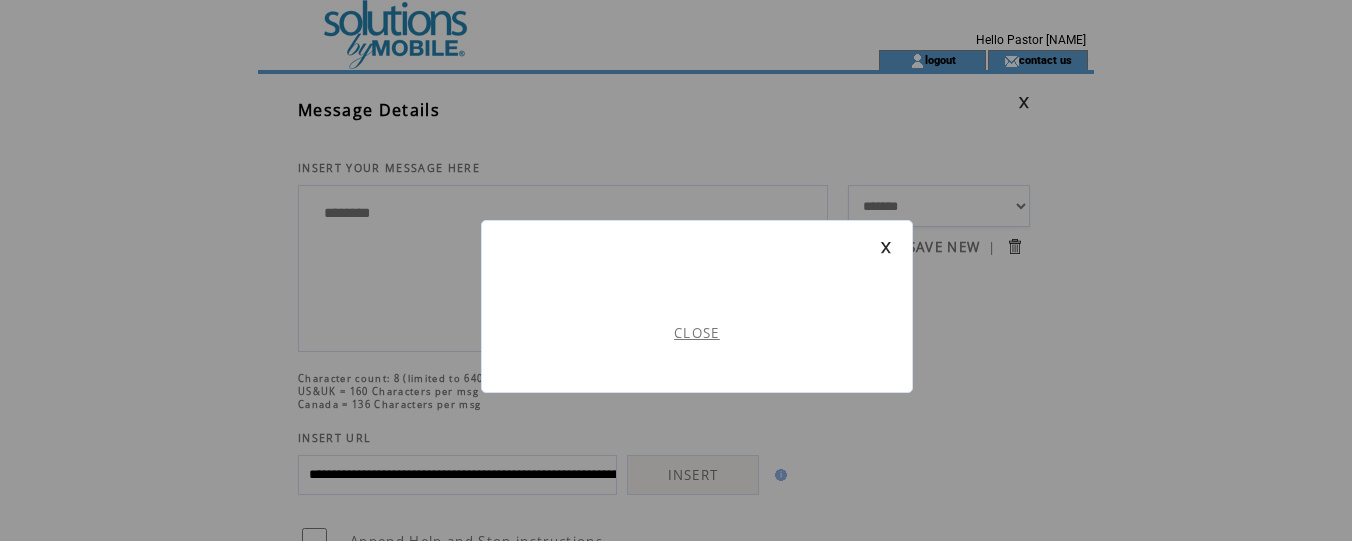 click on "CLOSE" at bounding box center (697, 333) 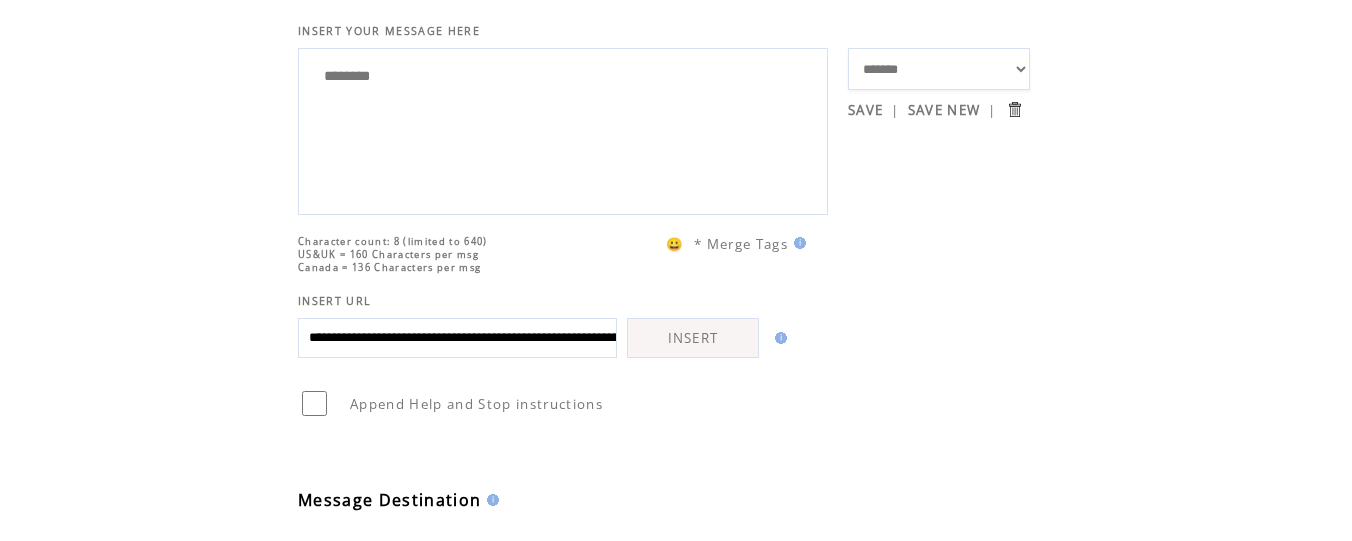 scroll, scrollTop: 131, scrollLeft: 0, axis: vertical 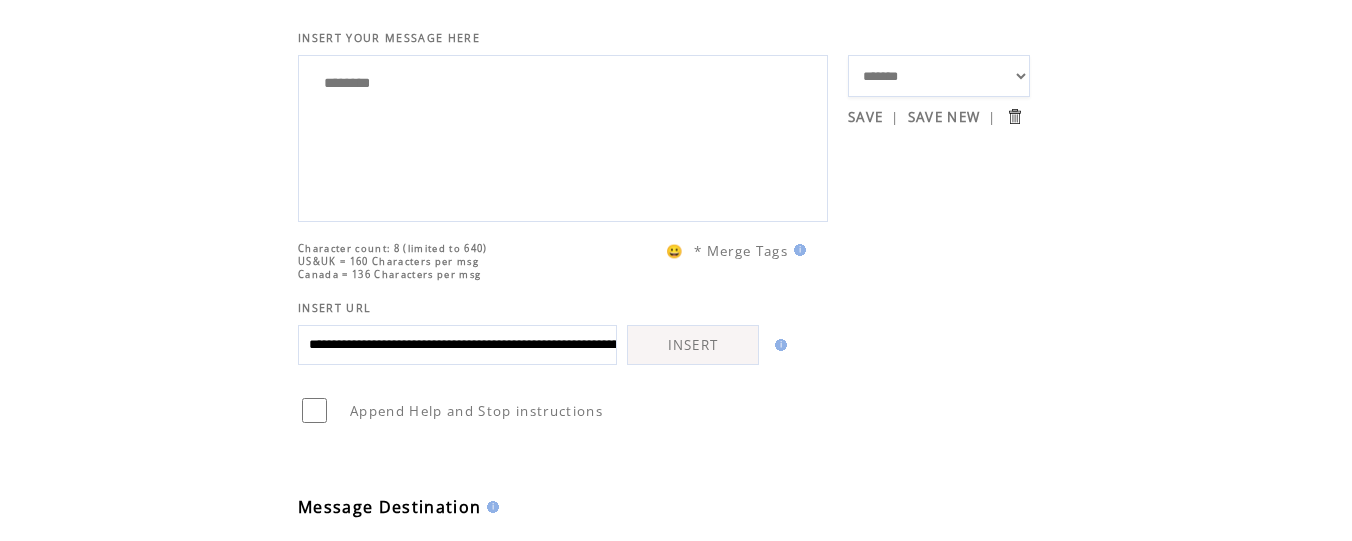 click on "INSERT" at bounding box center (693, 345) 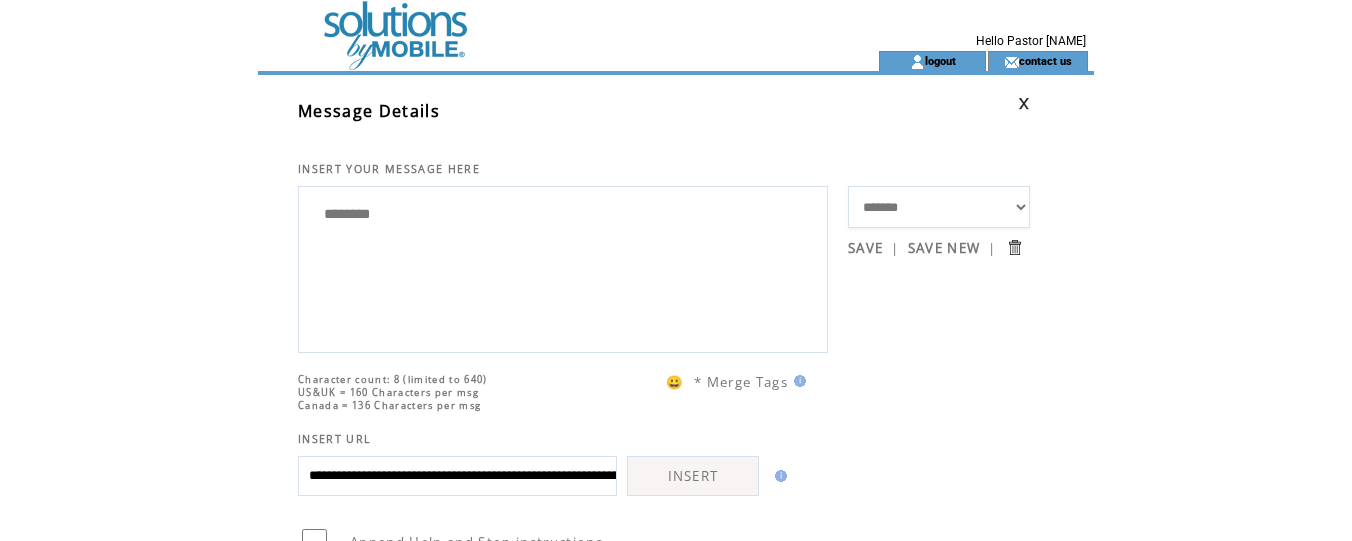 scroll, scrollTop: 1, scrollLeft: 0, axis: vertical 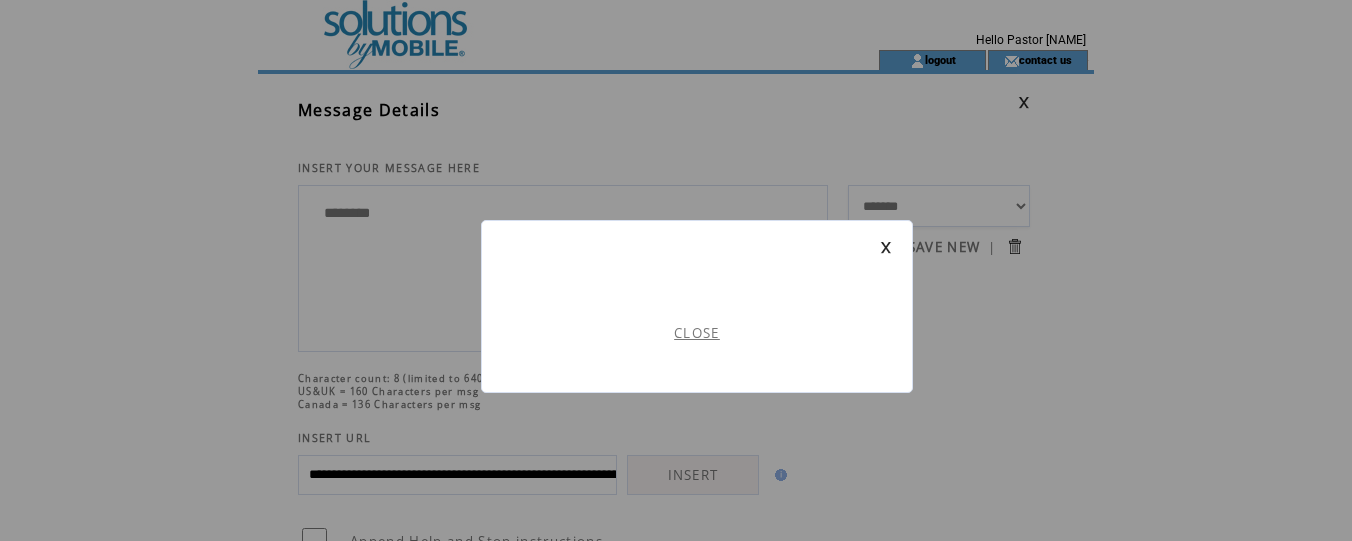 click on "CLOSE" at bounding box center (697, 333) 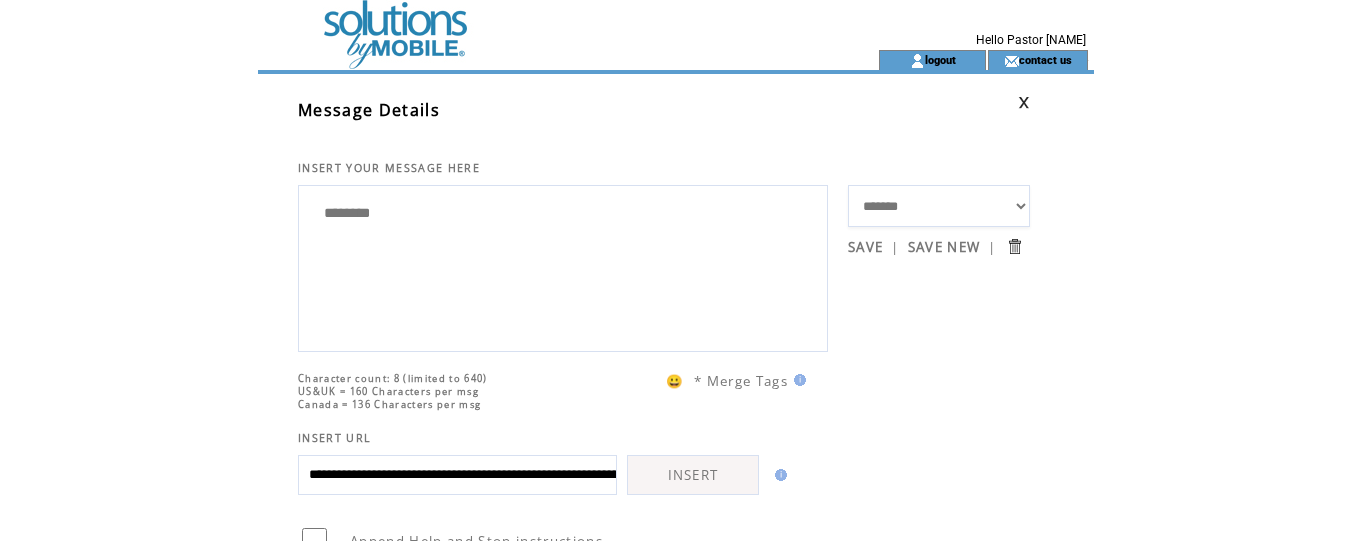 scroll, scrollTop: 0, scrollLeft: 0, axis: both 